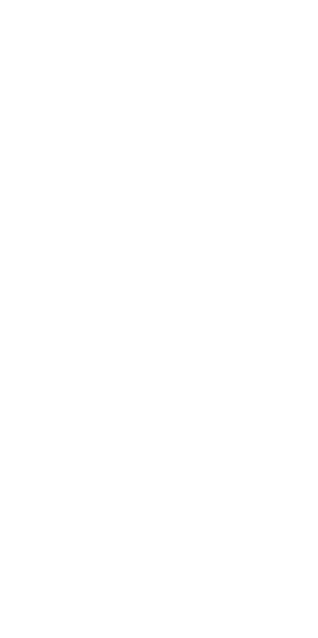 scroll, scrollTop: 0, scrollLeft: 0, axis: both 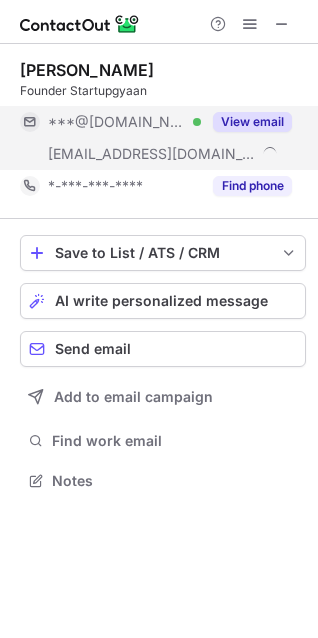 click on "View email" at bounding box center (252, 122) 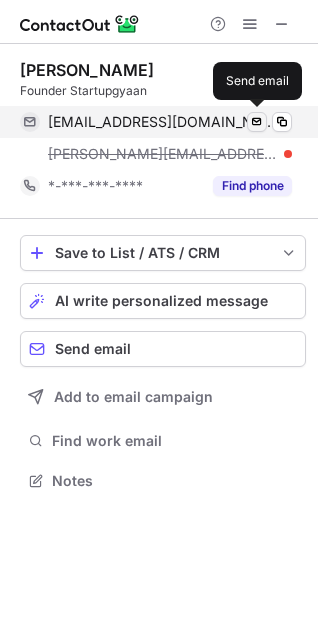 click at bounding box center (257, 122) 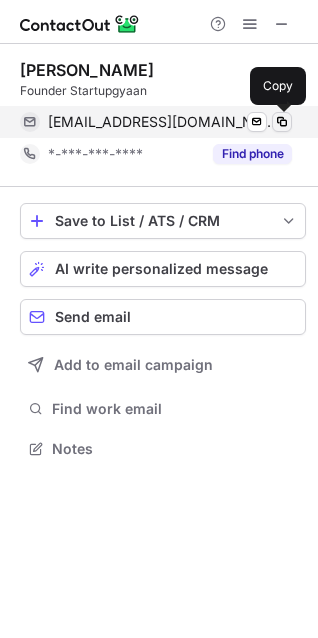scroll, scrollTop: 435, scrollLeft: 318, axis: both 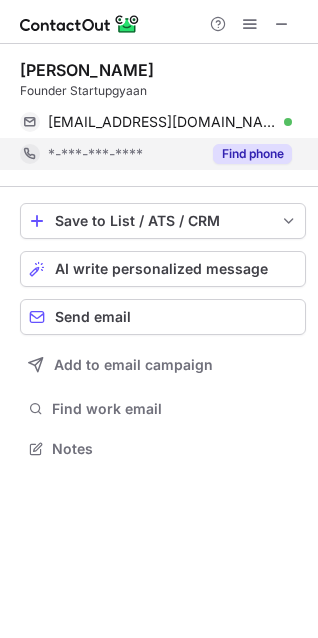click on "Find phone" at bounding box center [252, 154] 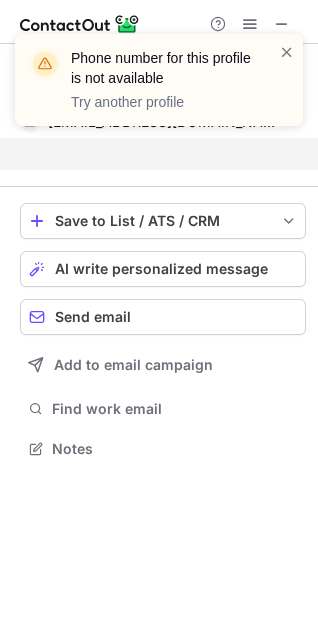 scroll, scrollTop: 403, scrollLeft: 318, axis: both 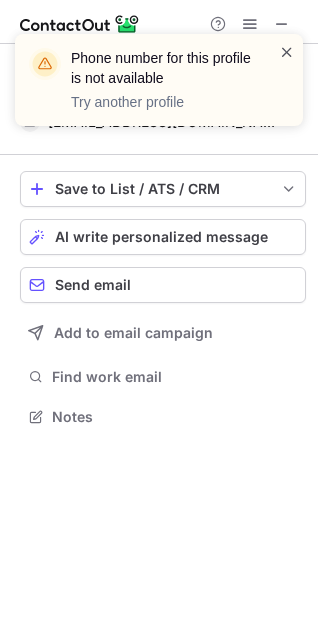 click at bounding box center [287, 52] 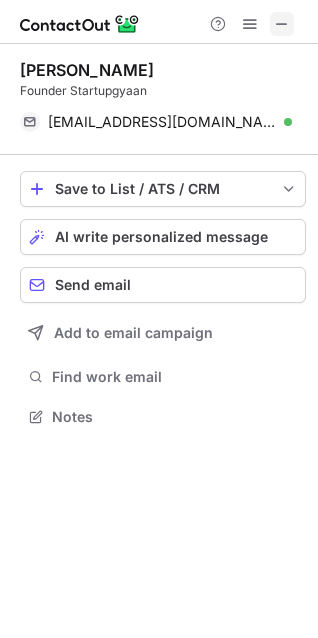 click at bounding box center [282, 24] 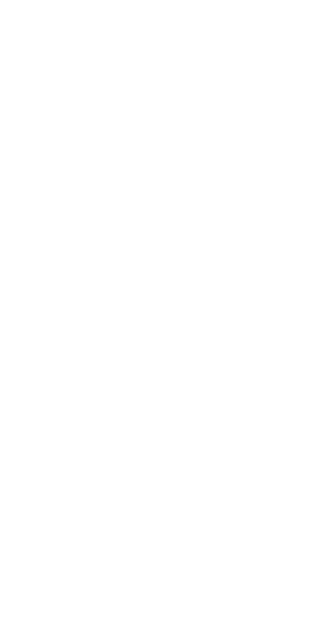 scroll, scrollTop: 0, scrollLeft: 0, axis: both 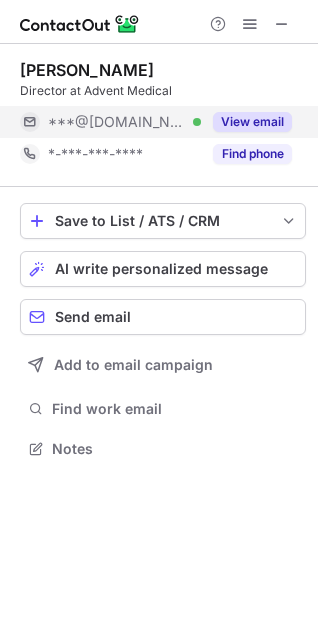 click on "View email" at bounding box center [252, 122] 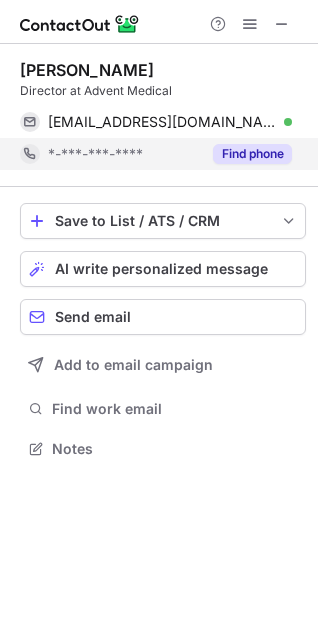 click on "Find phone" at bounding box center (252, 154) 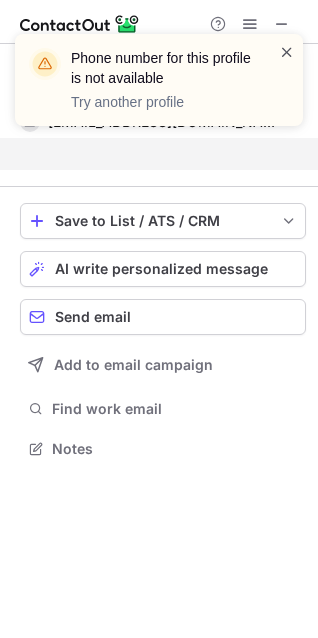 click at bounding box center [287, 52] 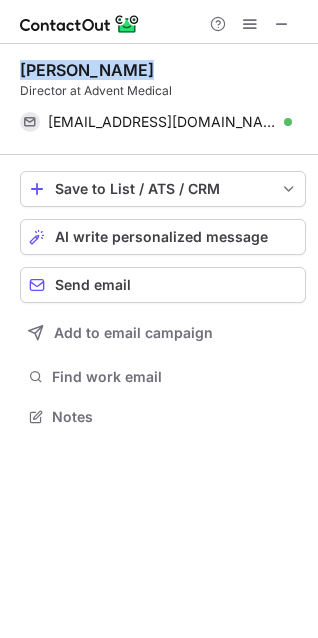 drag, startPoint x: 143, startPoint y: 61, endPoint x: 23, endPoint y: 61, distance: 120 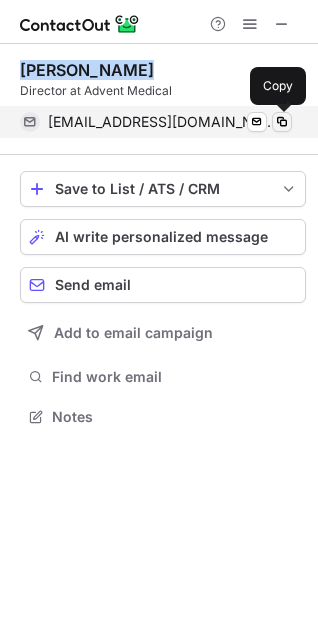 click at bounding box center (282, 122) 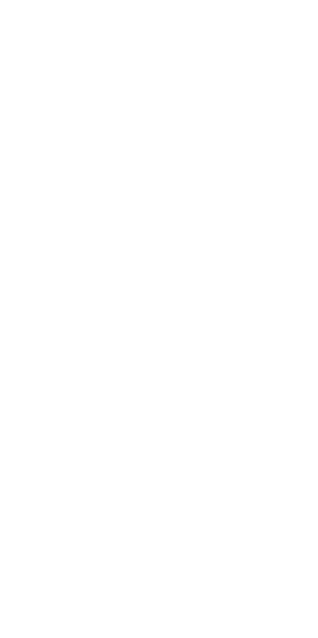 scroll, scrollTop: 0, scrollLeft: 0, axis: both 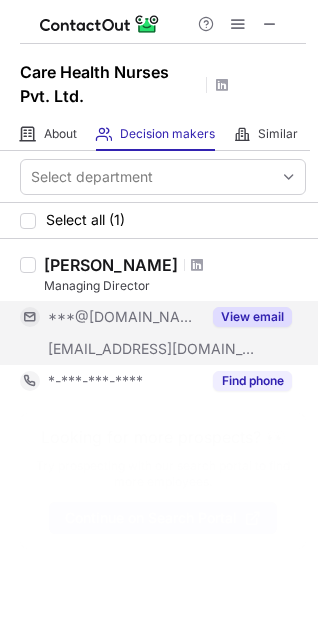click on "View email" at bounding box center (252, 317) 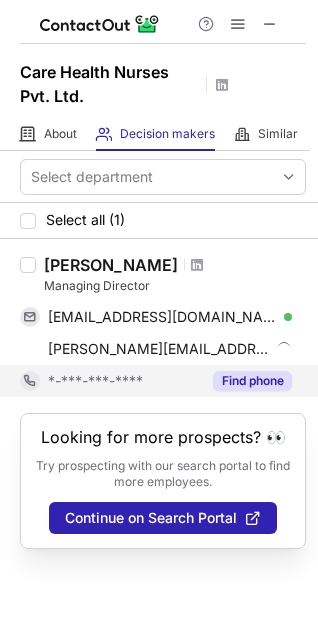 click on "Find phone" at bounding box center [252, 381] 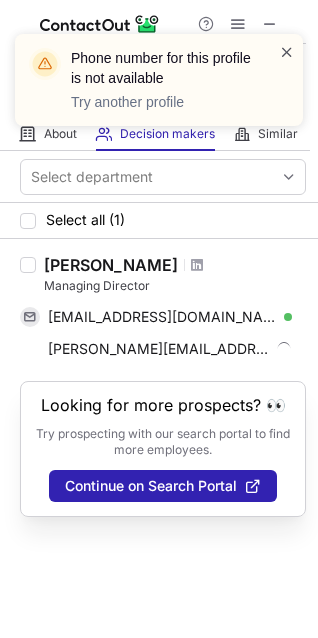 click at bounding box center (287, 52) 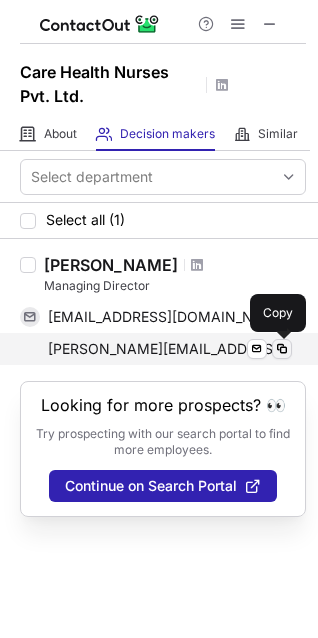 click at bounding box center [282, 349] 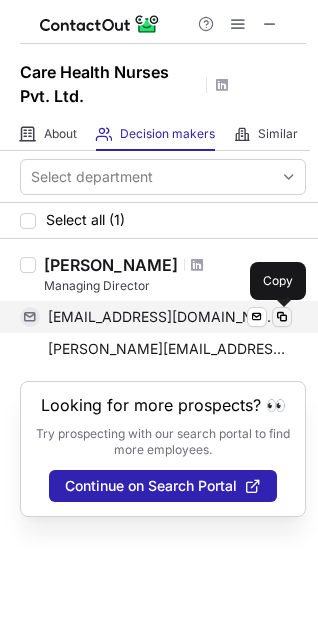 click at bounding box center [282, 317] 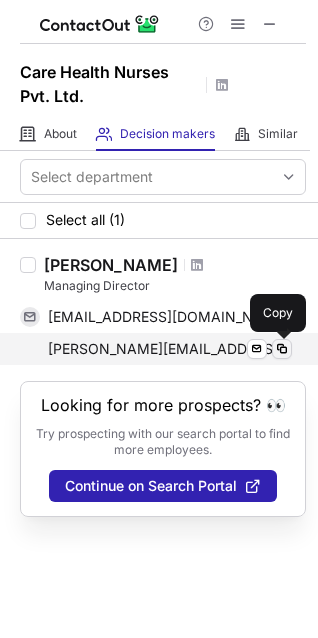 click at bounding box center (282, 349) 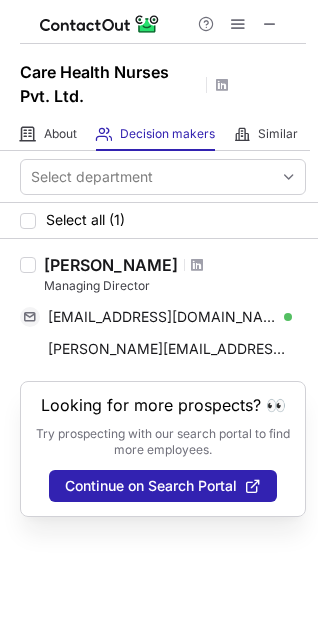 drag, startPoint x: 179, startPoint y: 261, endPoint x: 49, endPoint y: 277, distance: 130.98091 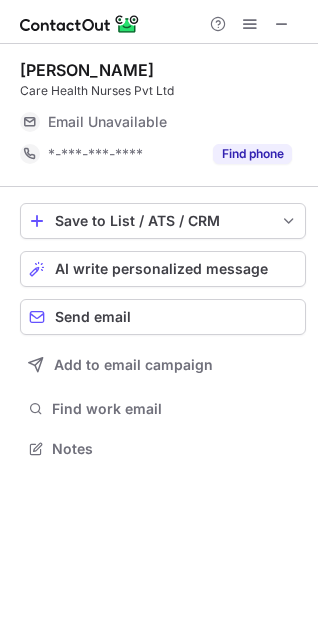 scroll, scrollTop: 10, scrollLeft: 10, axis: both 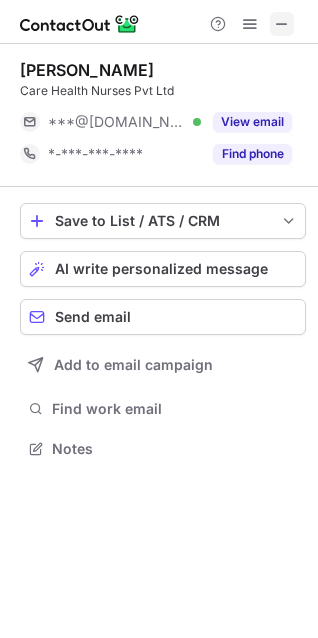 click at bounding box center [282, 24] 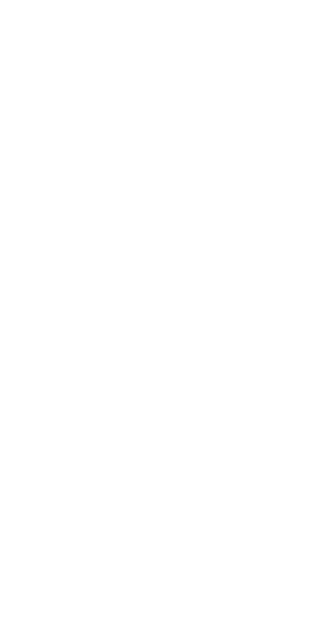 scroll, scrollTop: 0, scrollLeft: 0, axis: both 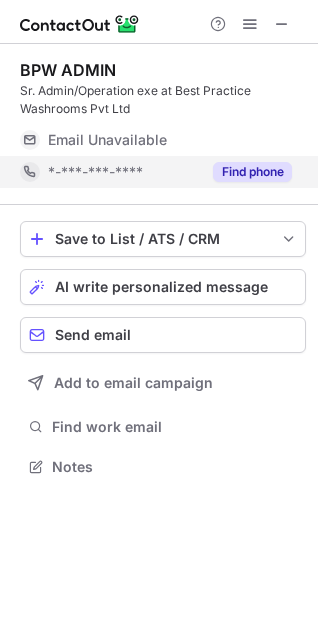 click on "Find phone" at bounding box center [252, 172] 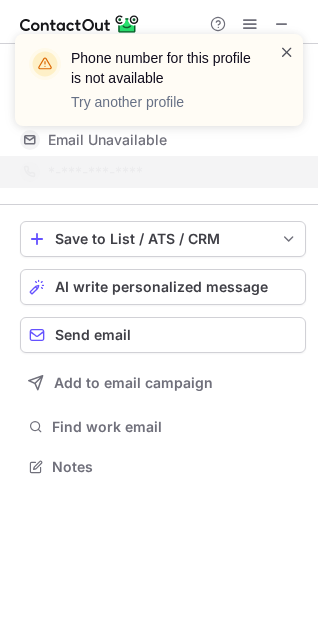click at bounding box center (287, 52) 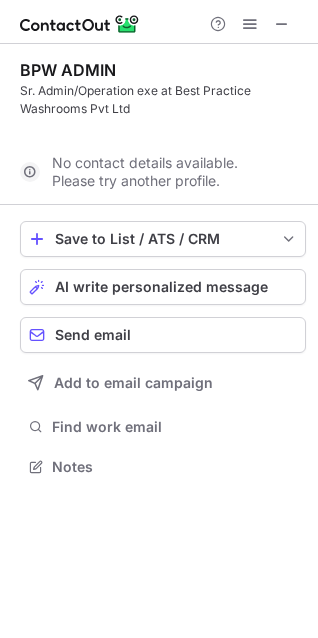 scroll, scrollTop: 421, scrollLeft: 318, axis: both 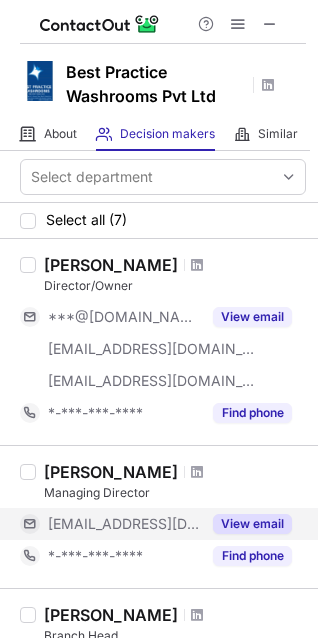 click on "View email" at bounding box center (252, 524) 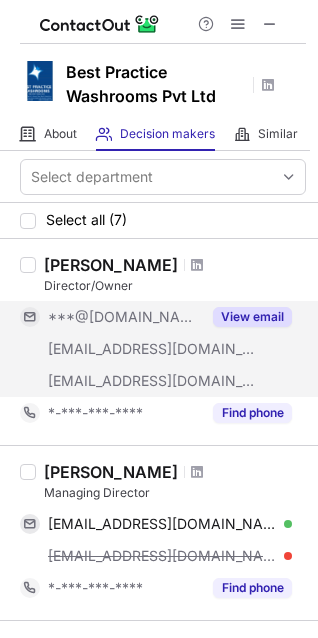 click on "View email" at bounding box center [252, 317] 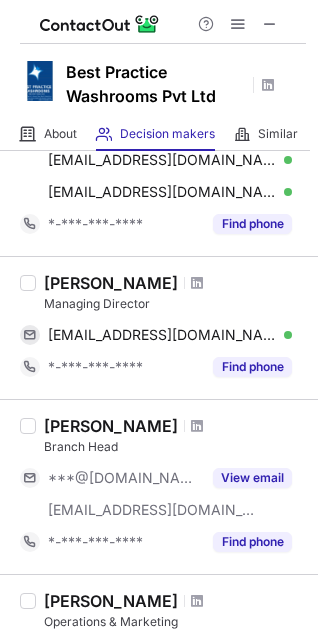 scroll, scrollTop: 205, scrollLeft: 0, axis: vertical 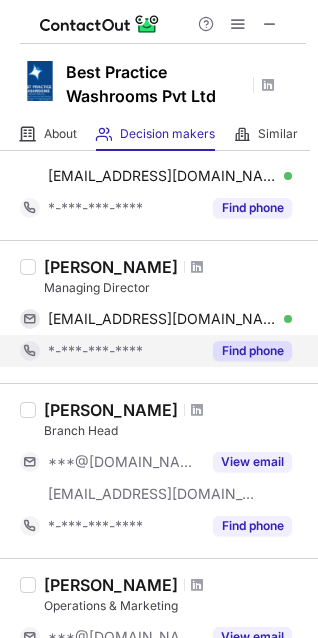 click on "Find phone" at bounding box center [252, 351] 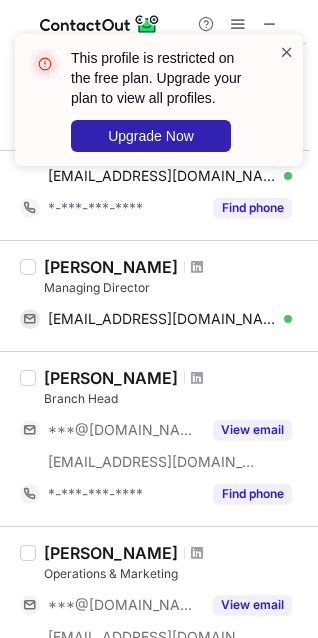 click at bounding box center [287, 52] 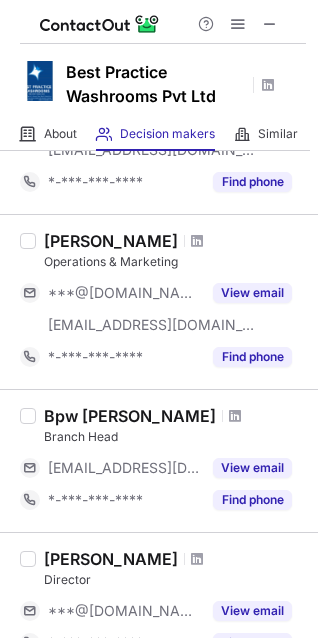 scroll, scrollTop: 509, scrollLeft: 0, axis: vertical 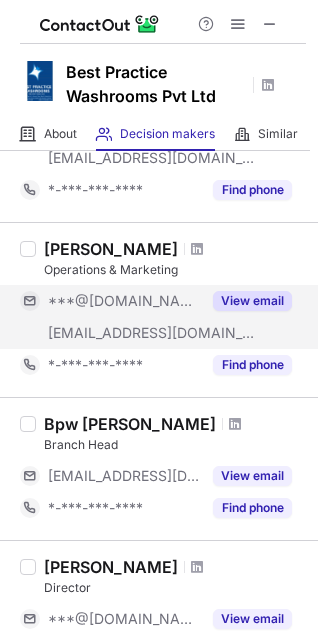 click on "View email" at bounding box center [252, 301] 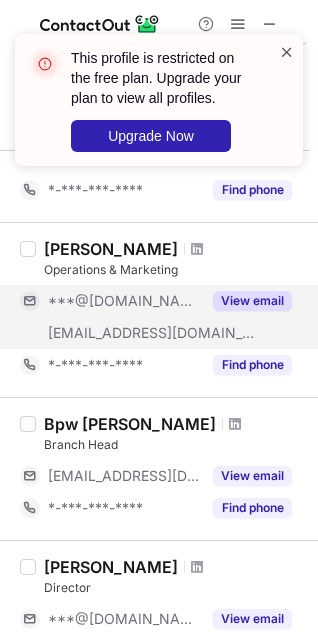 click at bounding box center [287, 52] 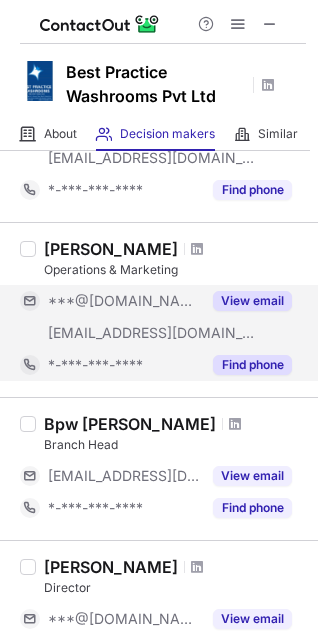 click on "Find phone" at bounding box center [252, 365] 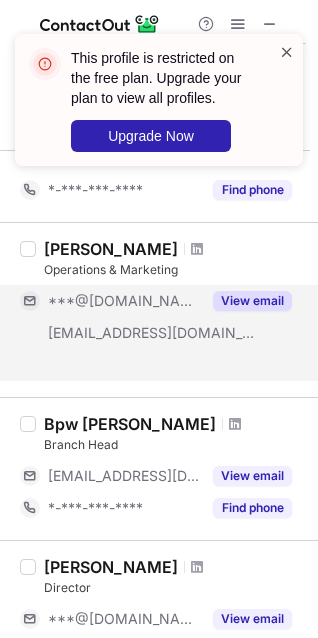 click at bounding box center [287, 52] 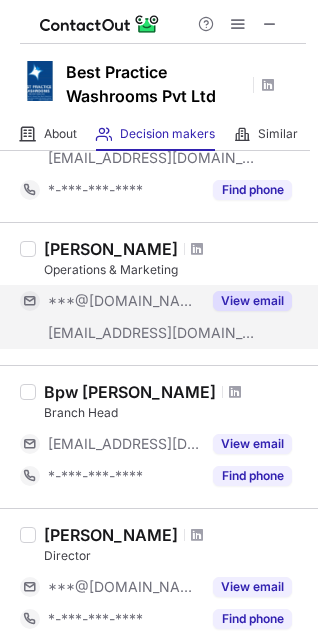 click on "Sandeep Sangwan" at bounding box center (111, 249) 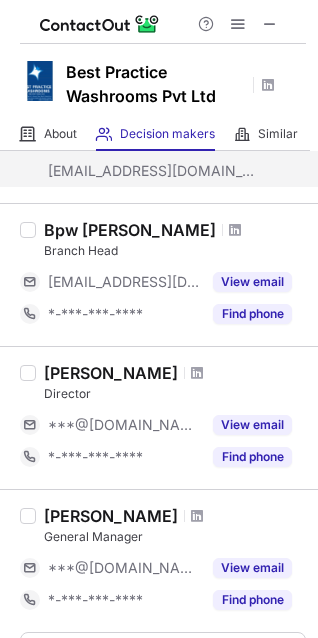 scroll, scrollTop: 700, scrollLeft: 0, axis: vertical 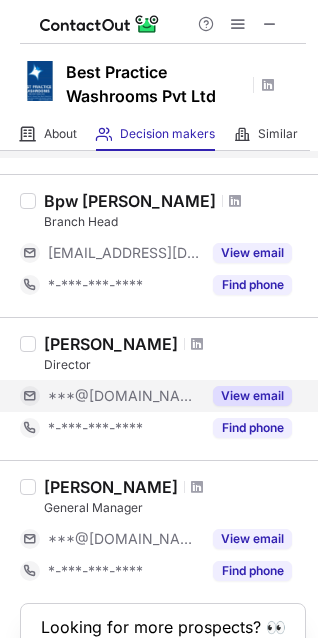 click on "View email" at bounding box center [252, 396] 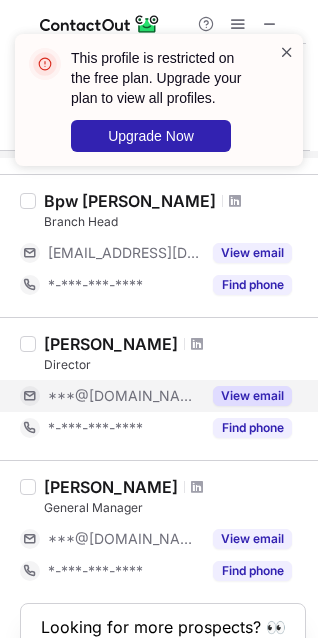 click at bounding box center (287, 52) 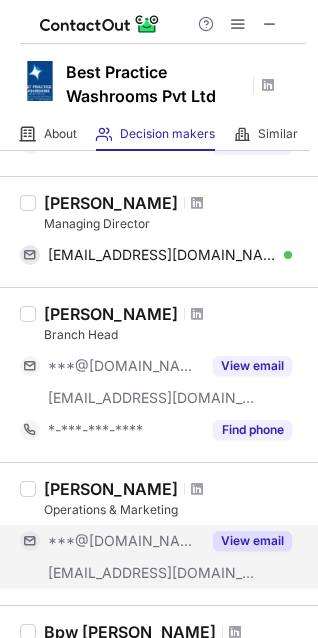 scroll, scrollTop: 266, scrollLeft: 0, axis: vertical 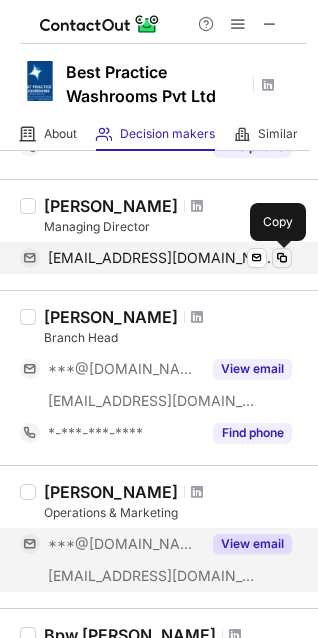 click at bounding box center (282, 258) 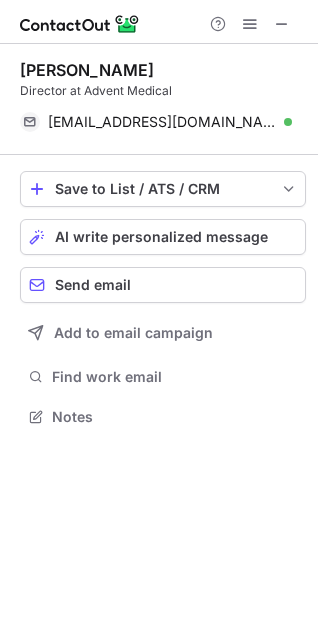 scroll, scrollTop: 0, scrollLeft: 0, axis: both 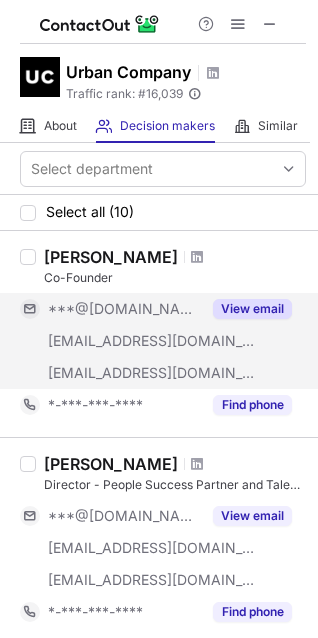click on "View email" at bounding box center (252, 309) 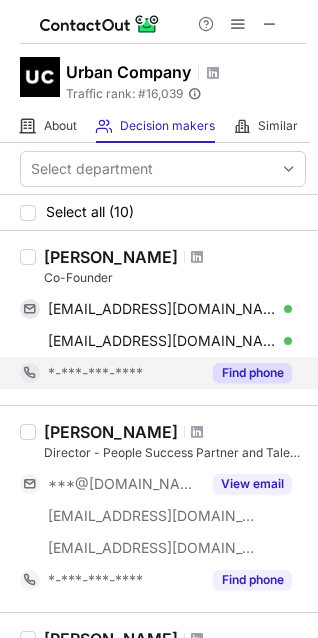 click on "Find phone" at bounding box center [252, 373] 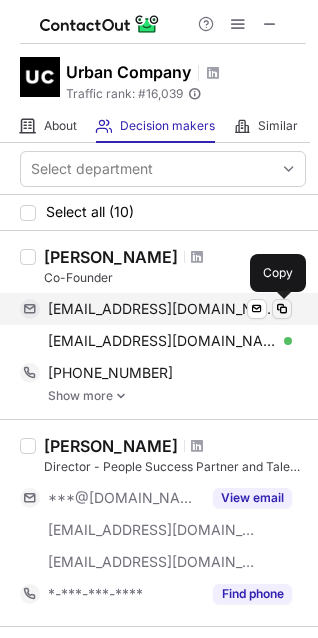 click at bounding box center [282, 309] 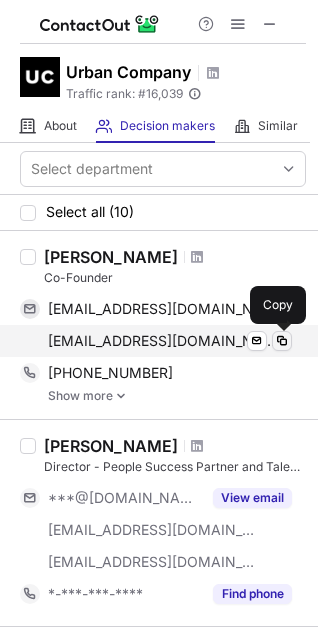 click at bounding box center [282, 341] 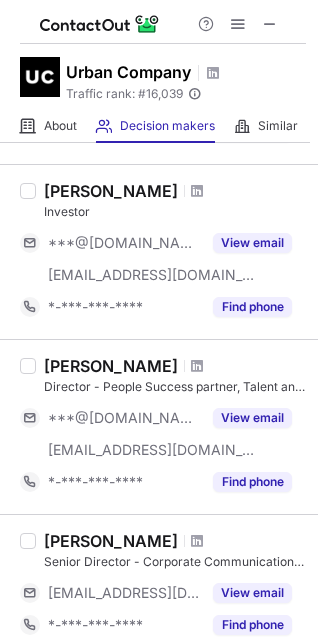 scroll, scrollTop: 633, scrollLeft: 0, axis: vertical 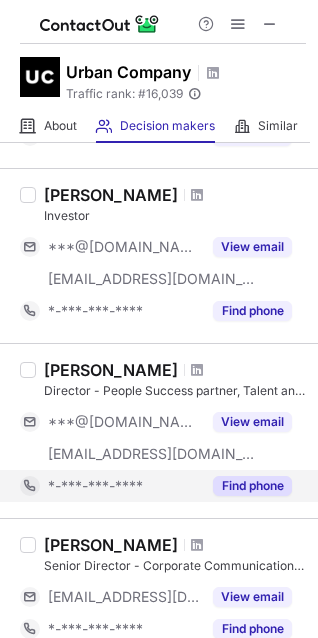click on "Find phone" at bounding box center [252, 486] 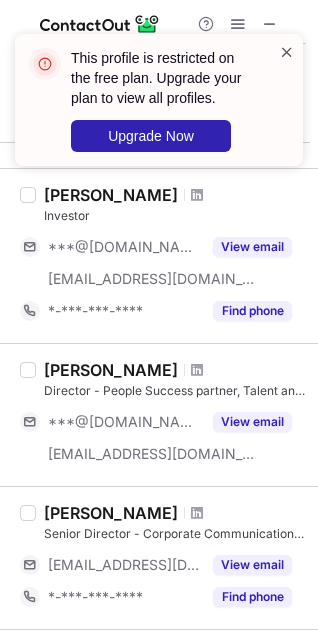 click at bounding box center [287, 52] 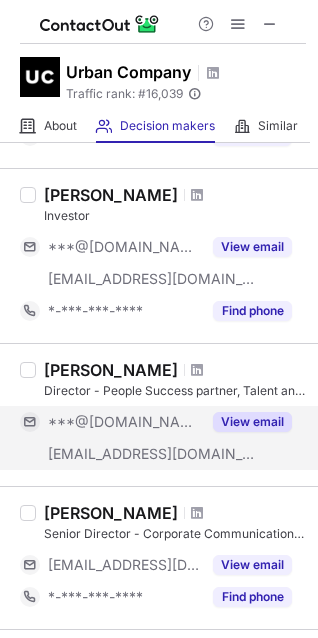 click on "View email" at bounding box center [252, 422] 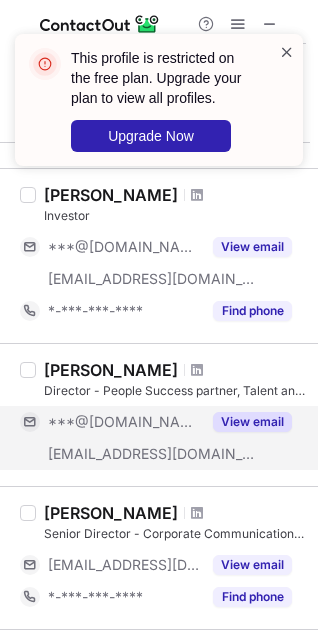 click at bounding box center [287, 52] 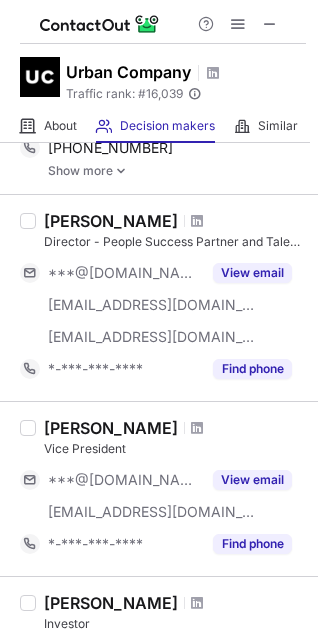 scroll, scrollTop: 217, scrollLeft: 0, axis: vertical 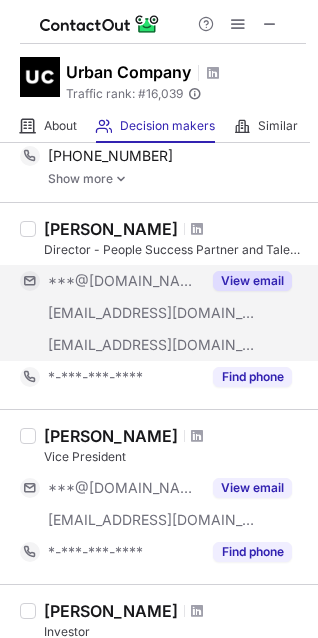 click on "View email" at bounding box center (252, 281) 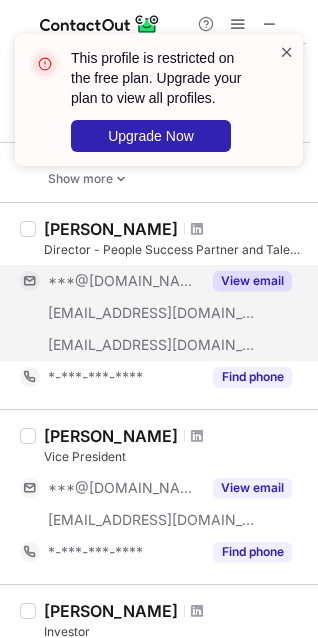click at bounding box center (287, 52) 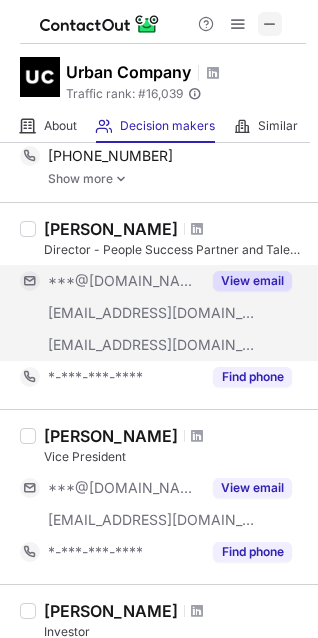click at bounding box center (270, 24) 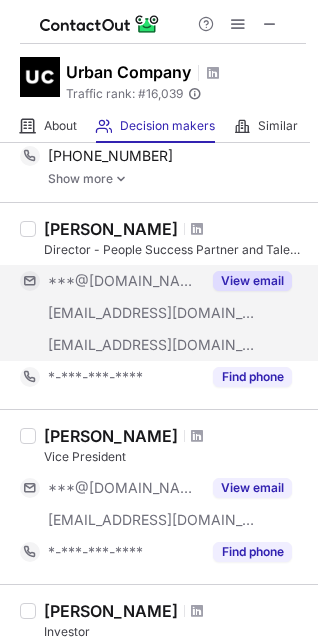 click at bounding box center (121, 179) 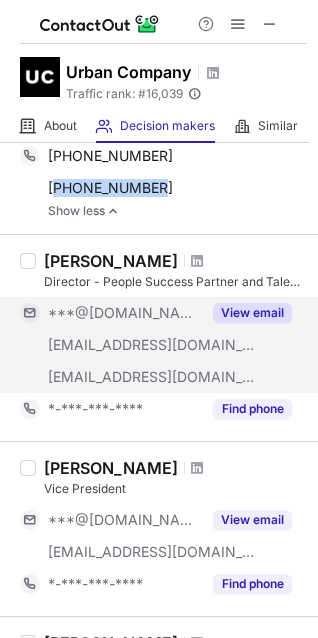 click at bounding box center [113, 211] 